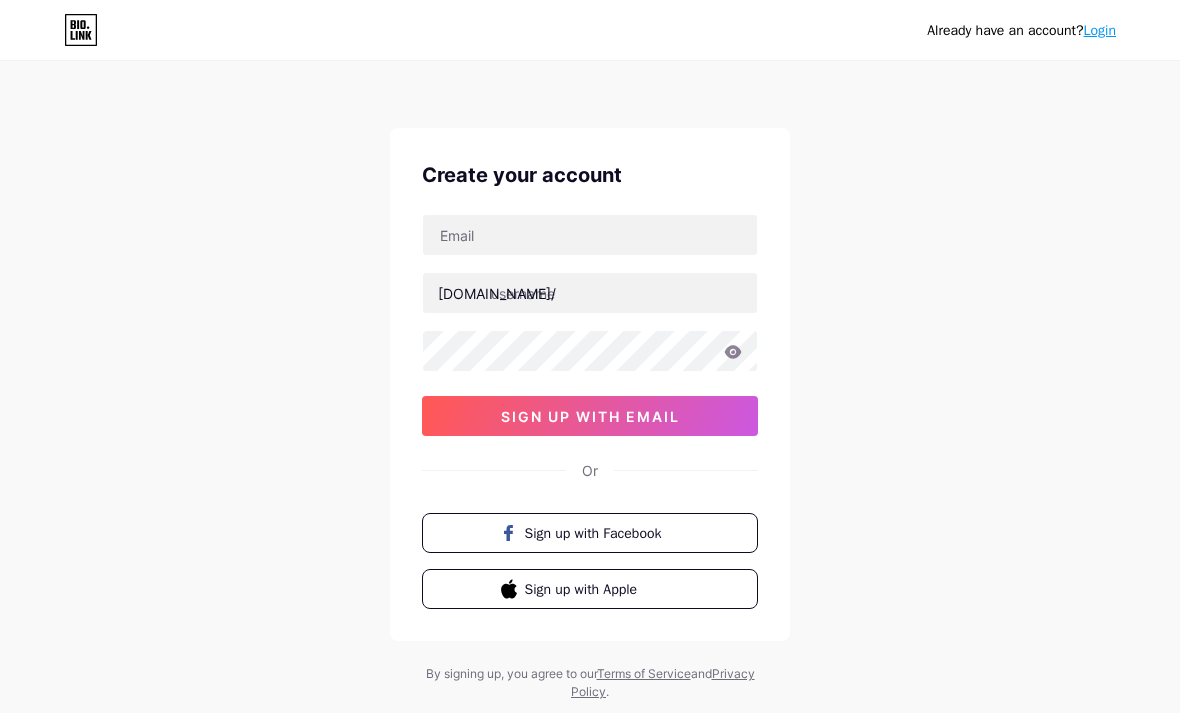 scroll, scrollTop: 0, scrollLeft: 0, axis: both 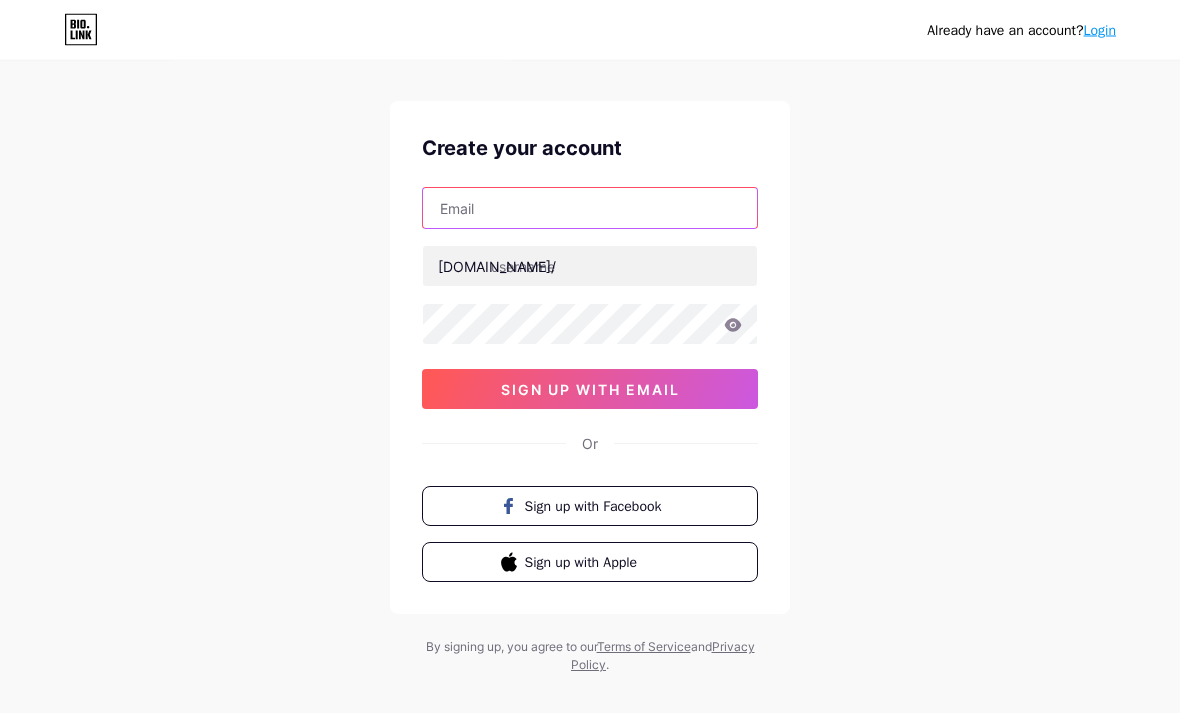 click at bounding box center [590, 209] 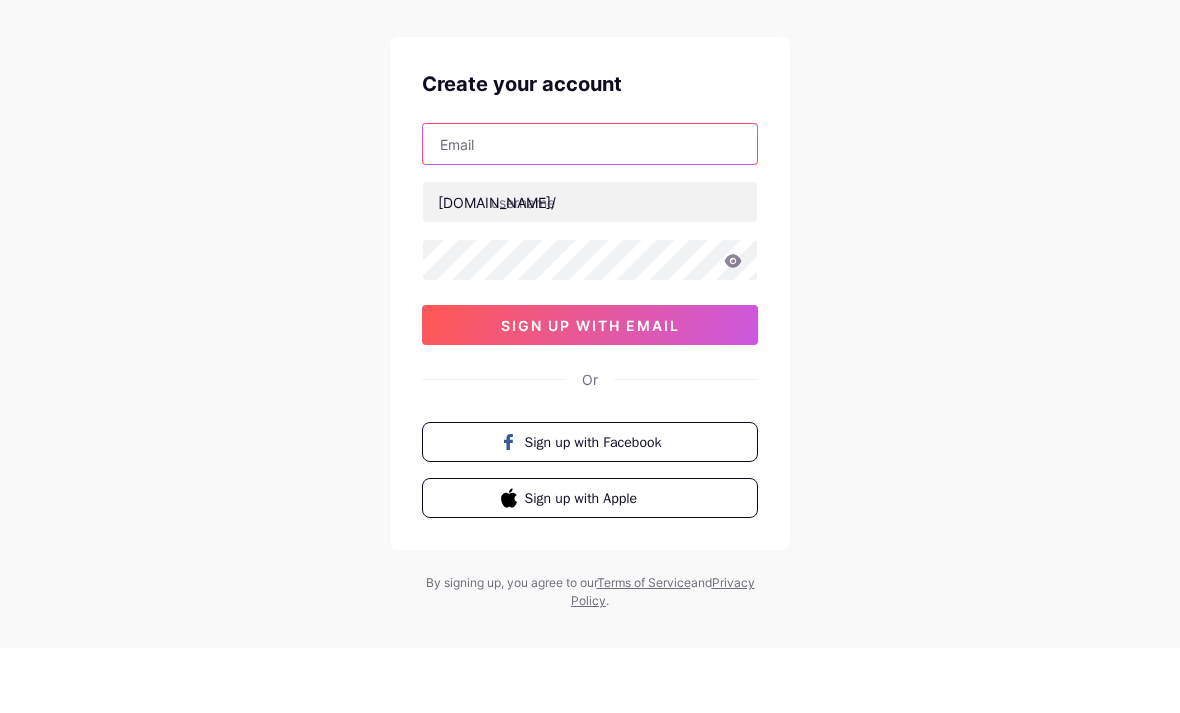 scroll, scrollTop: 0, scrollLeft: 0, axis: both 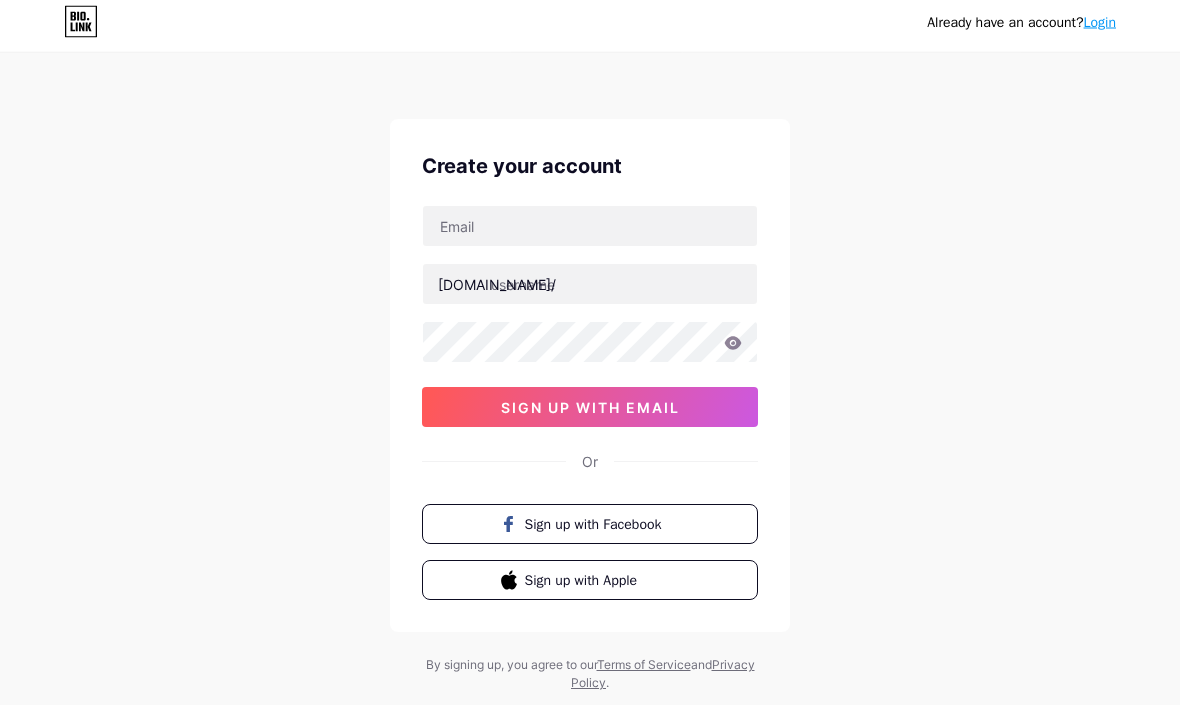 click on "Login" at bounding box center [1100, 30] 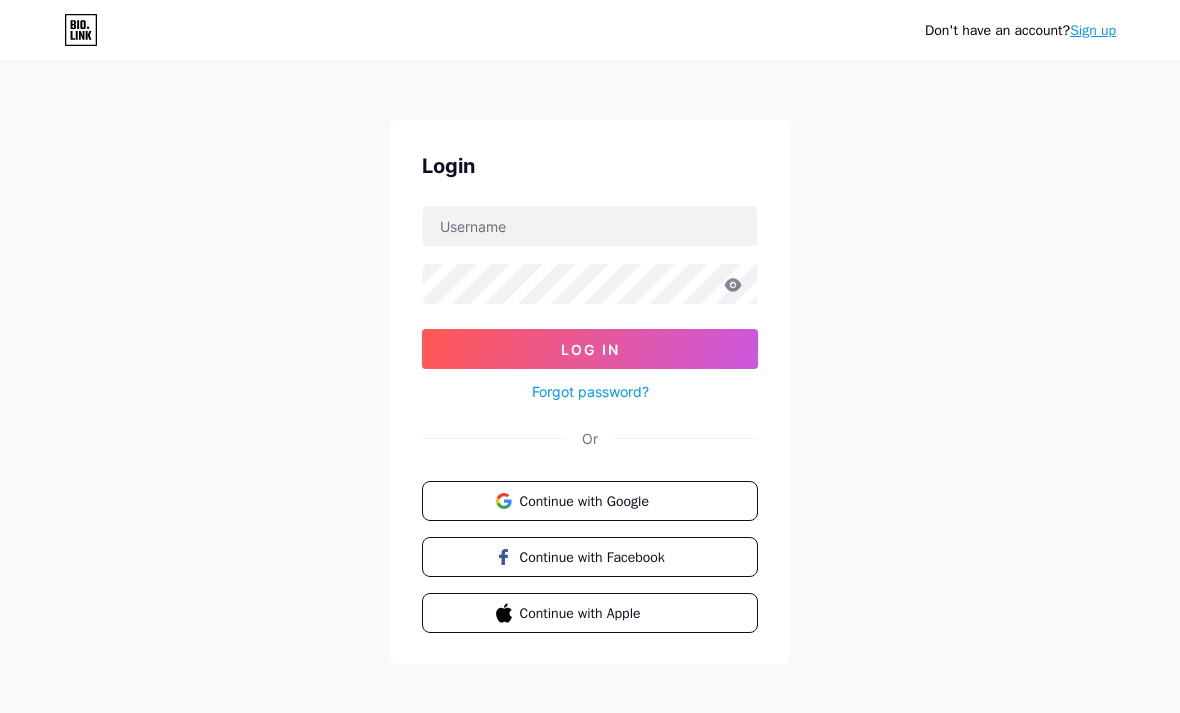 click on "Continue with Google" at bounding box center [590, 501] 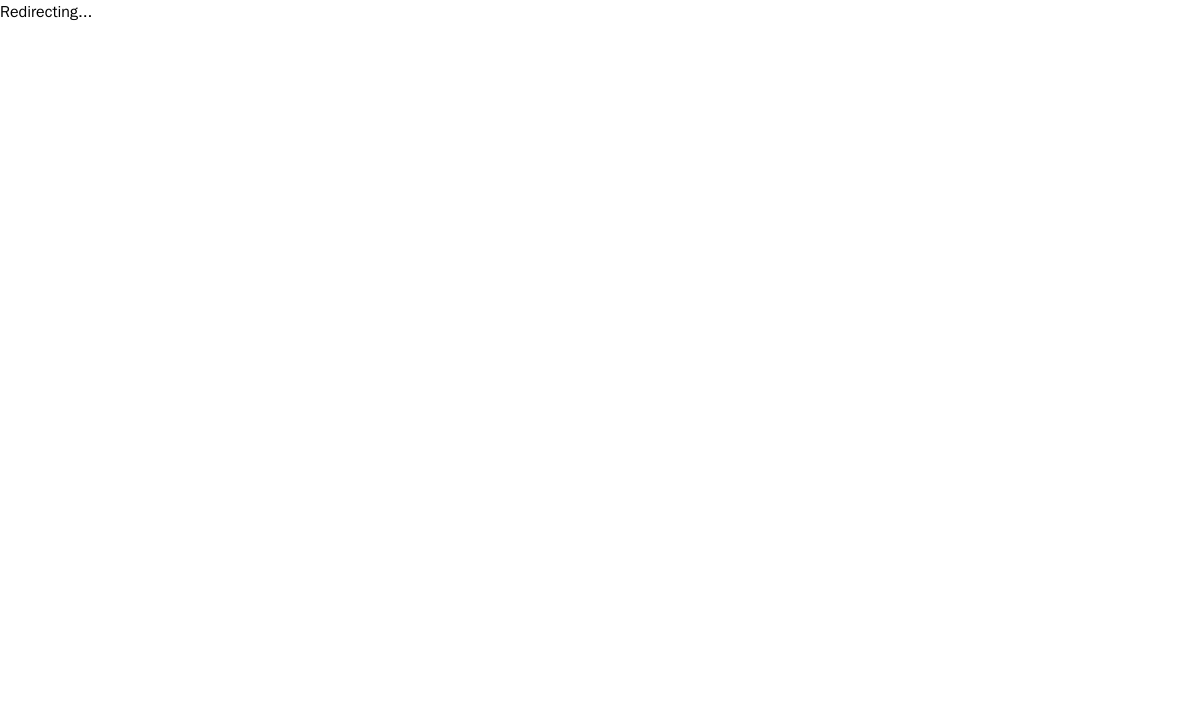 scroll, scrollTop: 0, scrollLeft: 0, axis: both 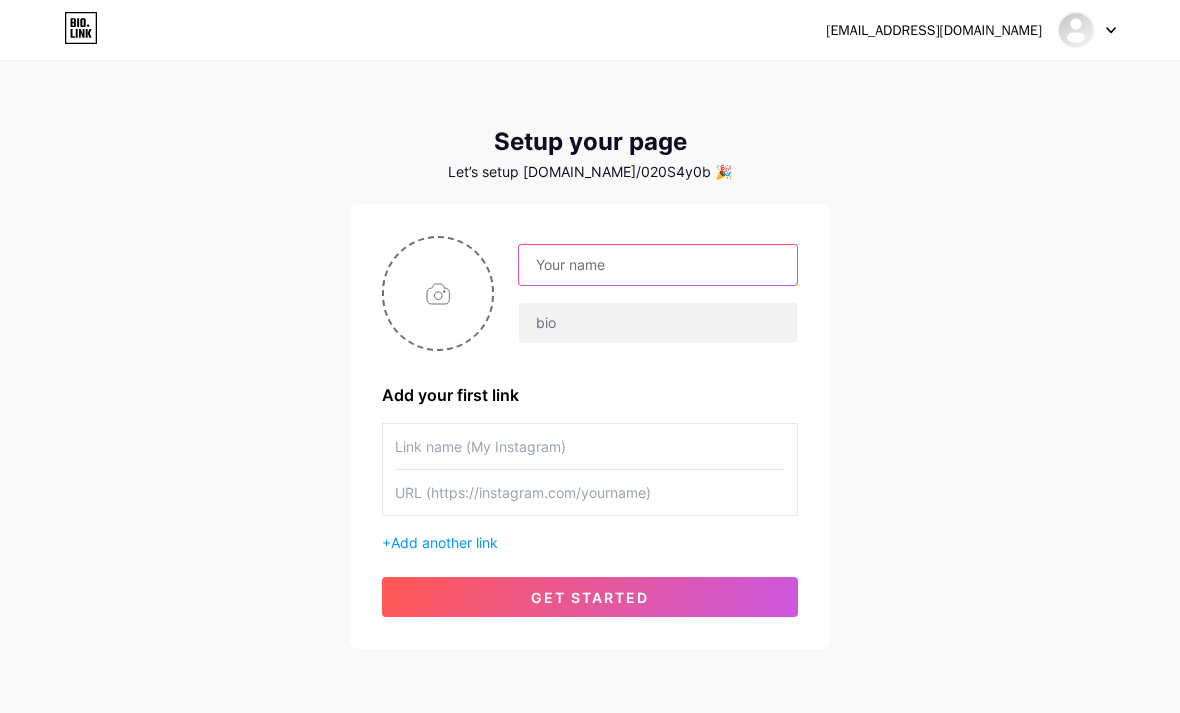 click at bounding box center (658, 265) 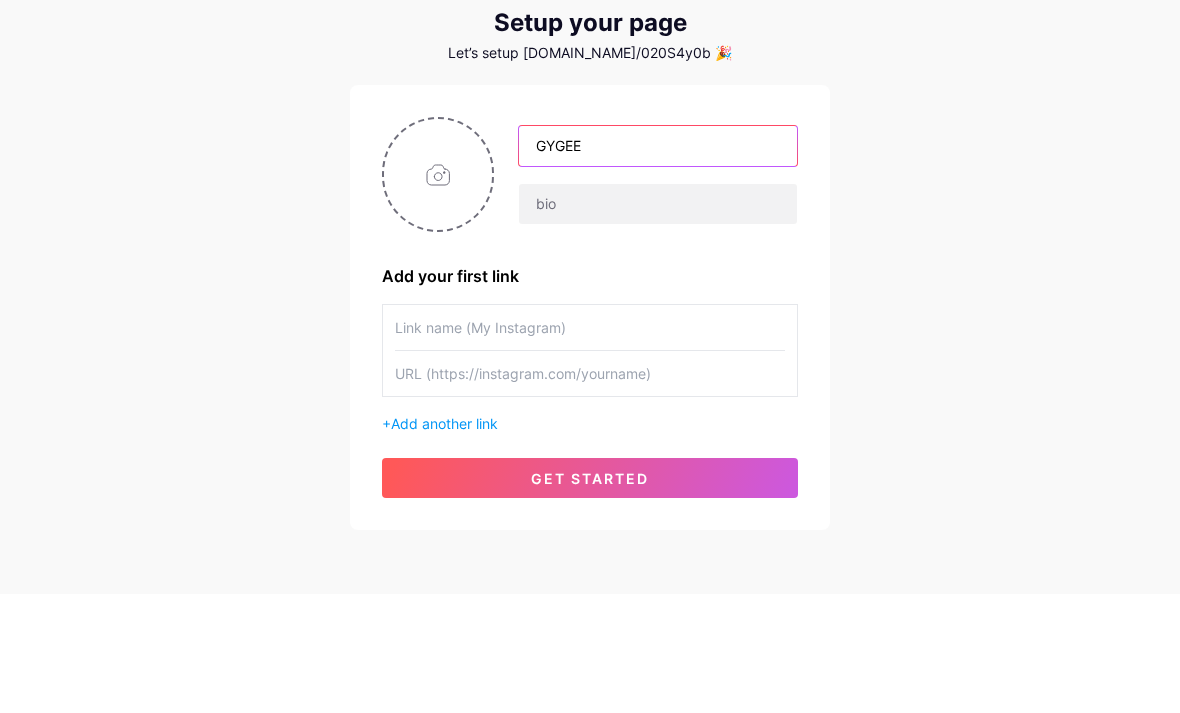 type on "GYGEE" 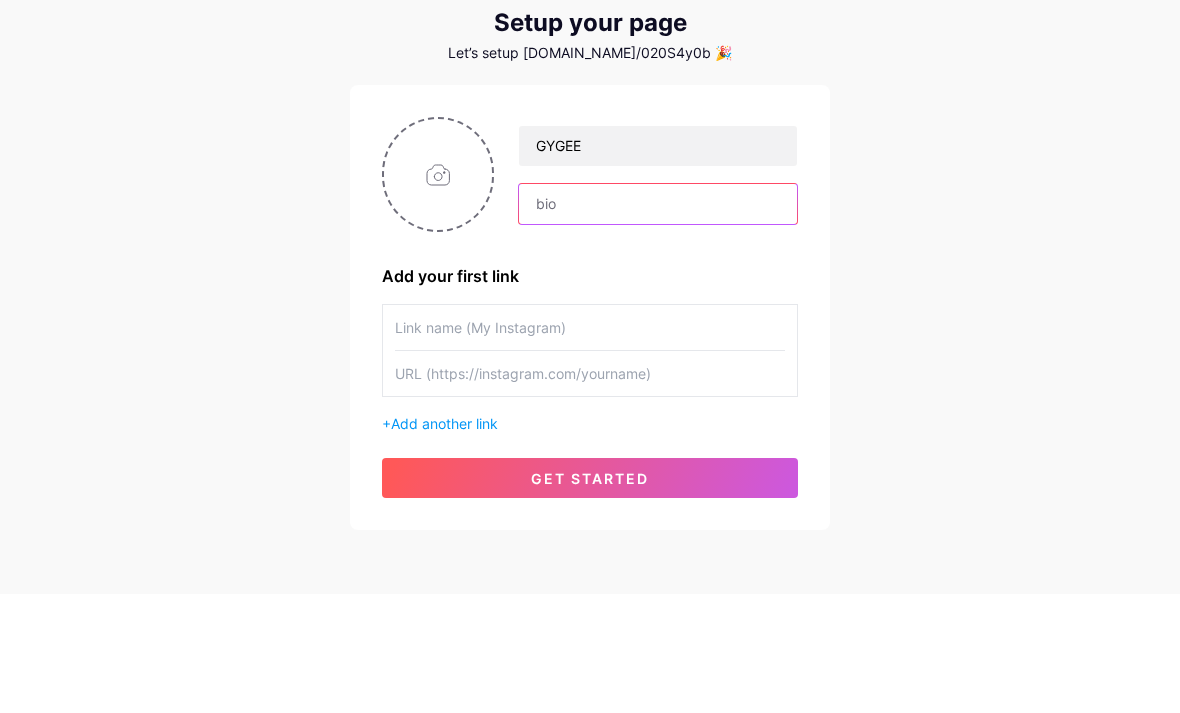 click at bounding box center [658, 323] 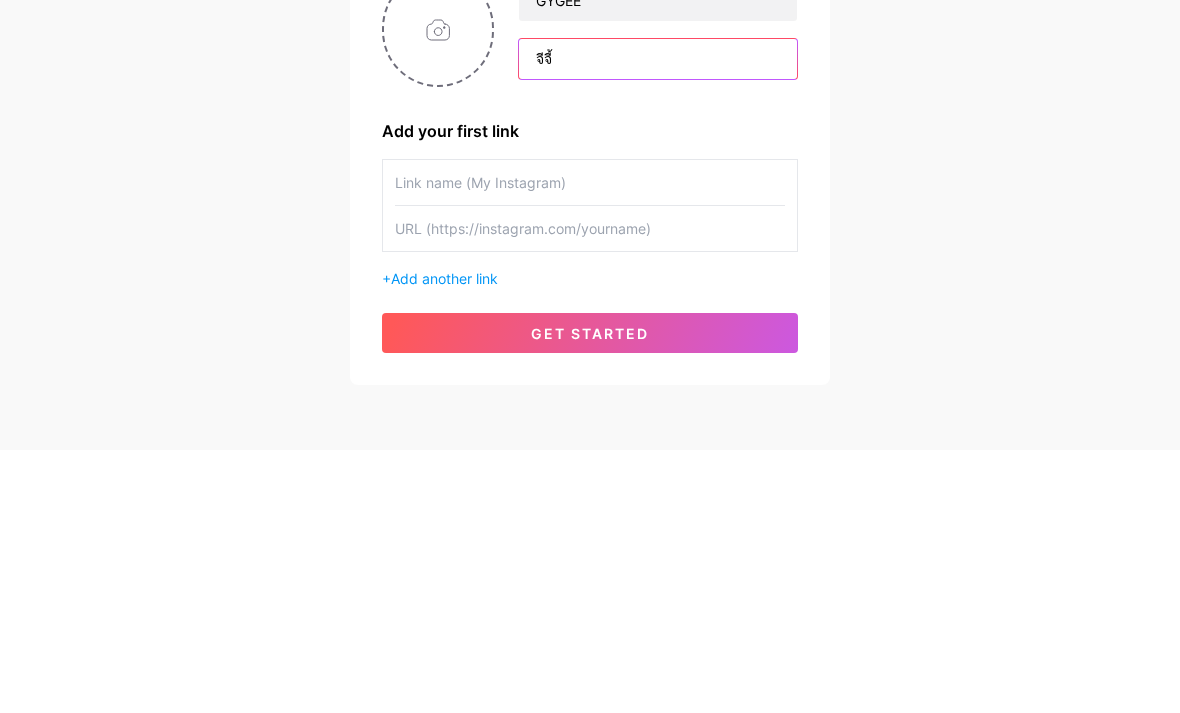 type on "จีจี้" 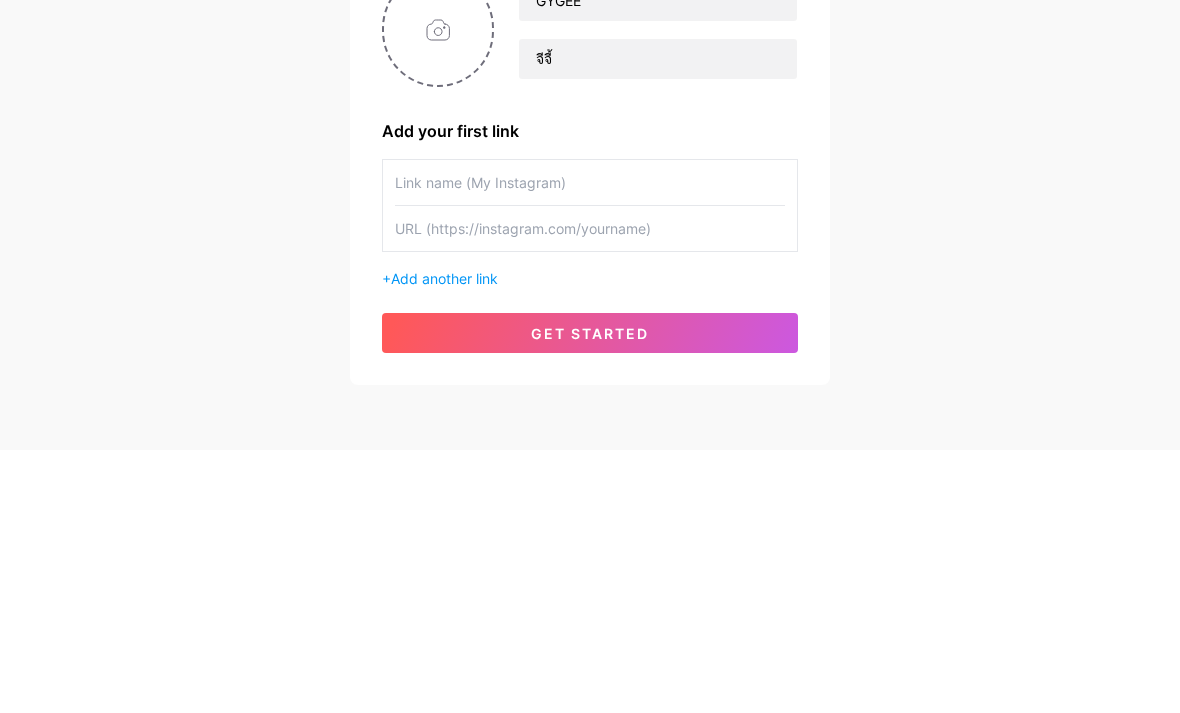 click at bounding box center (590, 446) 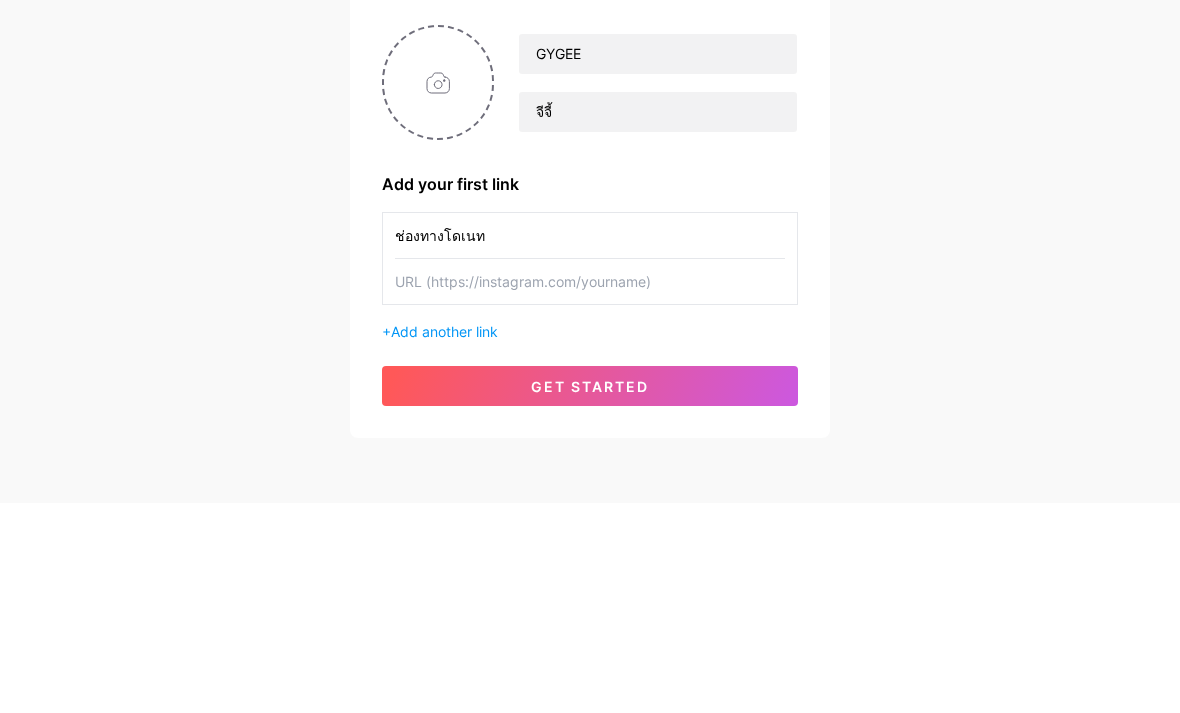 scroll, scrollTop: 80, scrollLeft: 0, axis: vertical 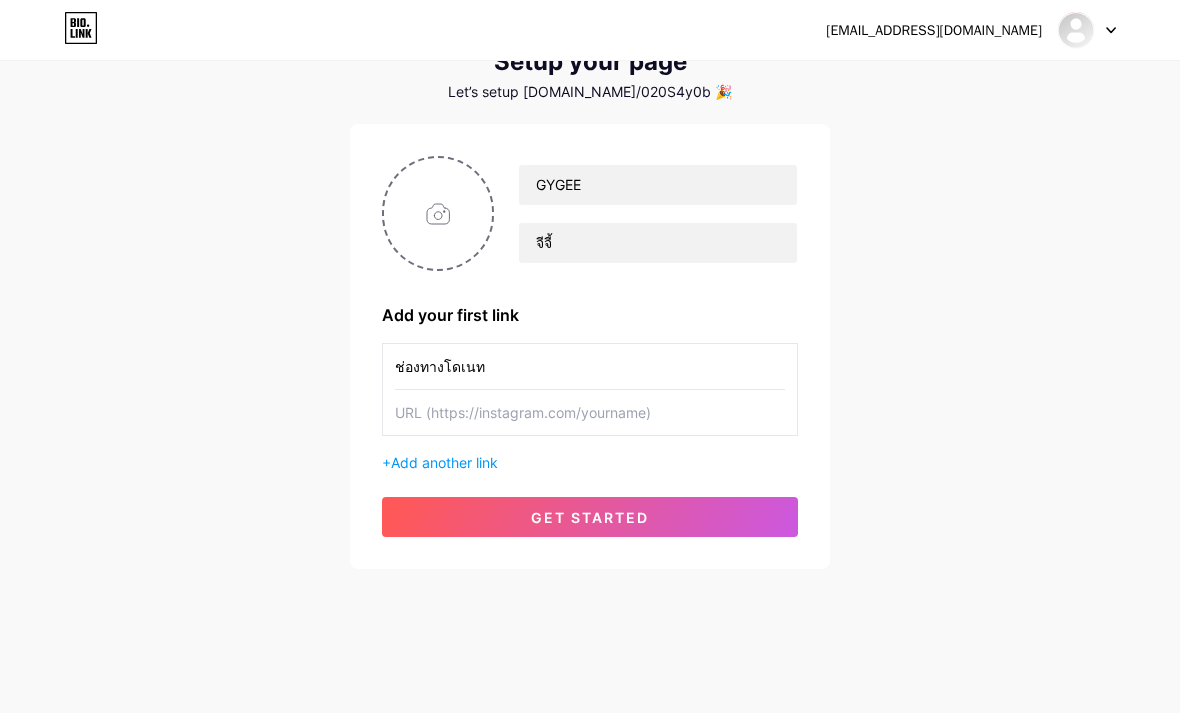 type on "ช่องทางโดเนท" 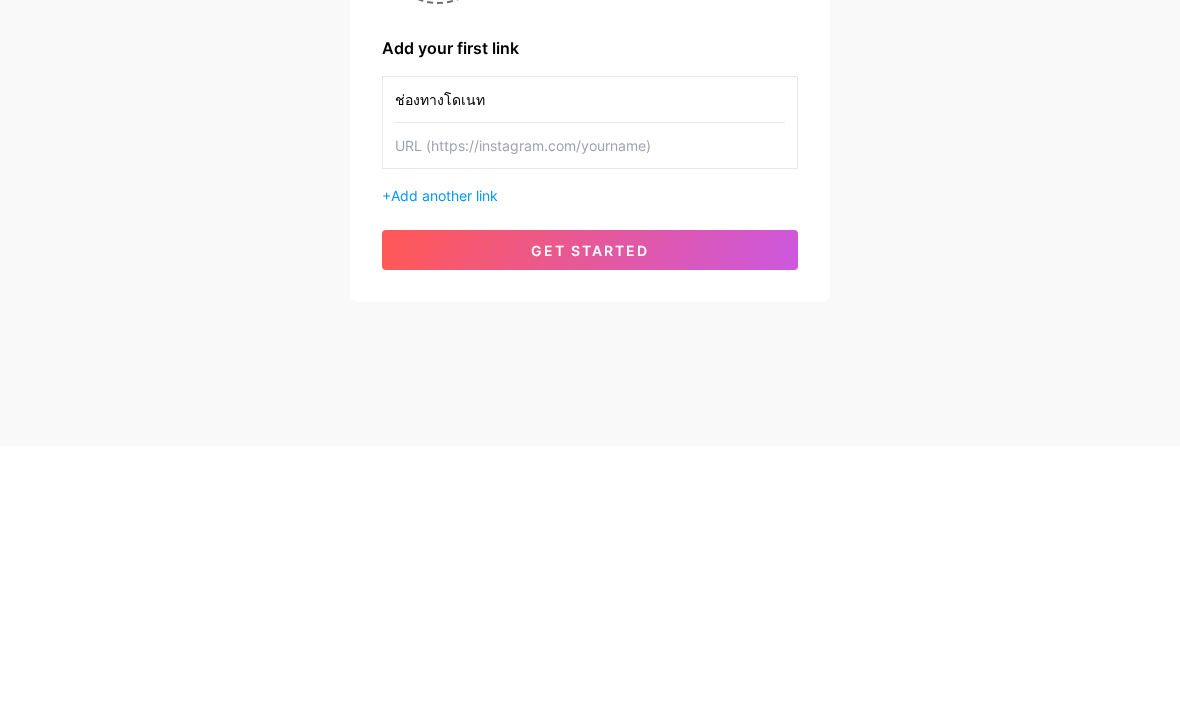 click at bounding box center (590, 412) 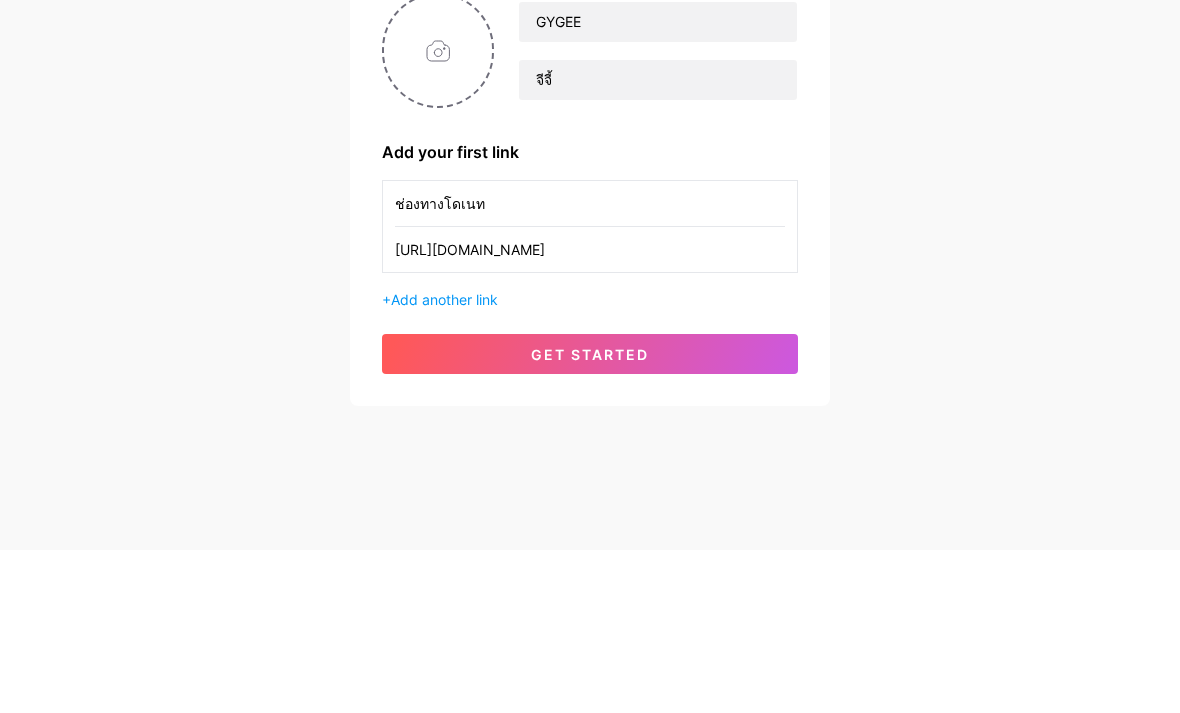 type on "https://ezdn.app/0928507876" 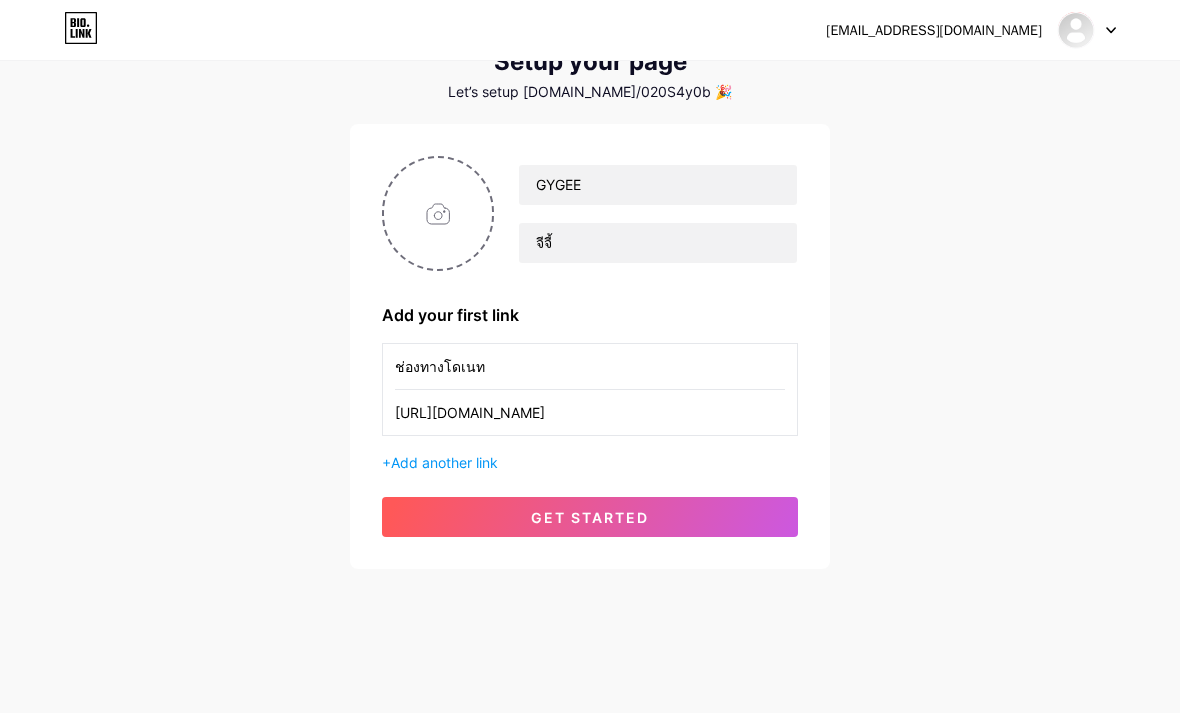 type on "C:\fakepath\IMG_1197.jpeg" 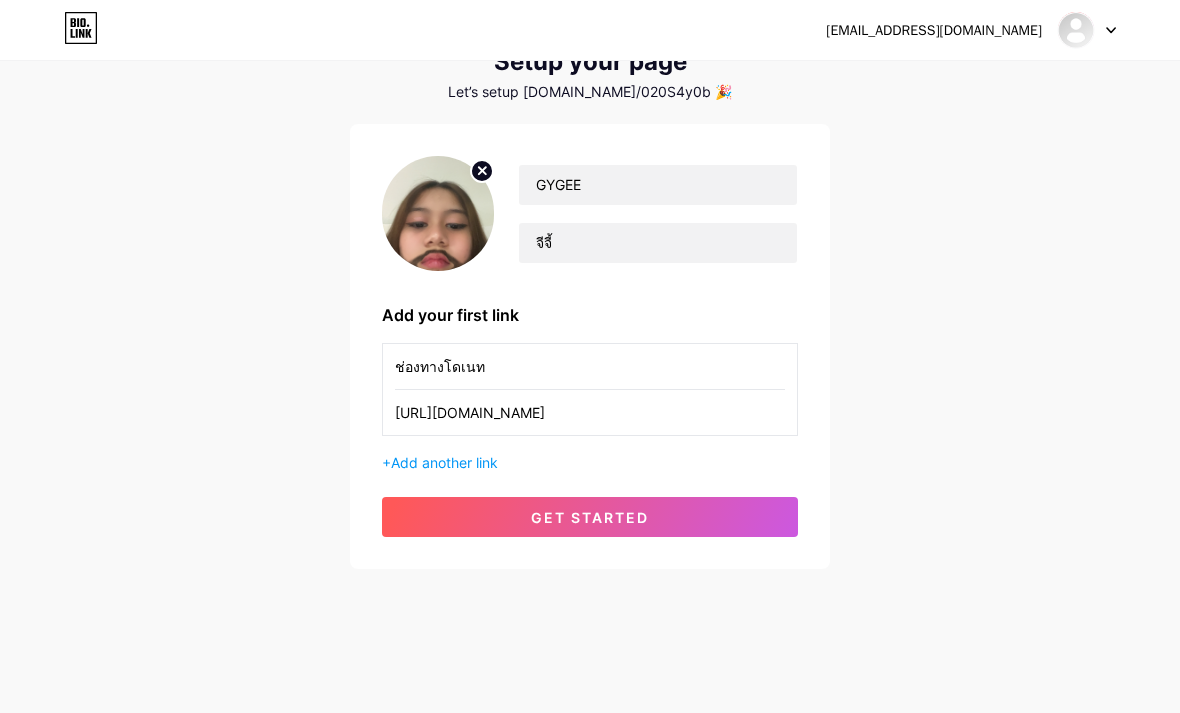click on "get started" at bounding box center [590, 517] 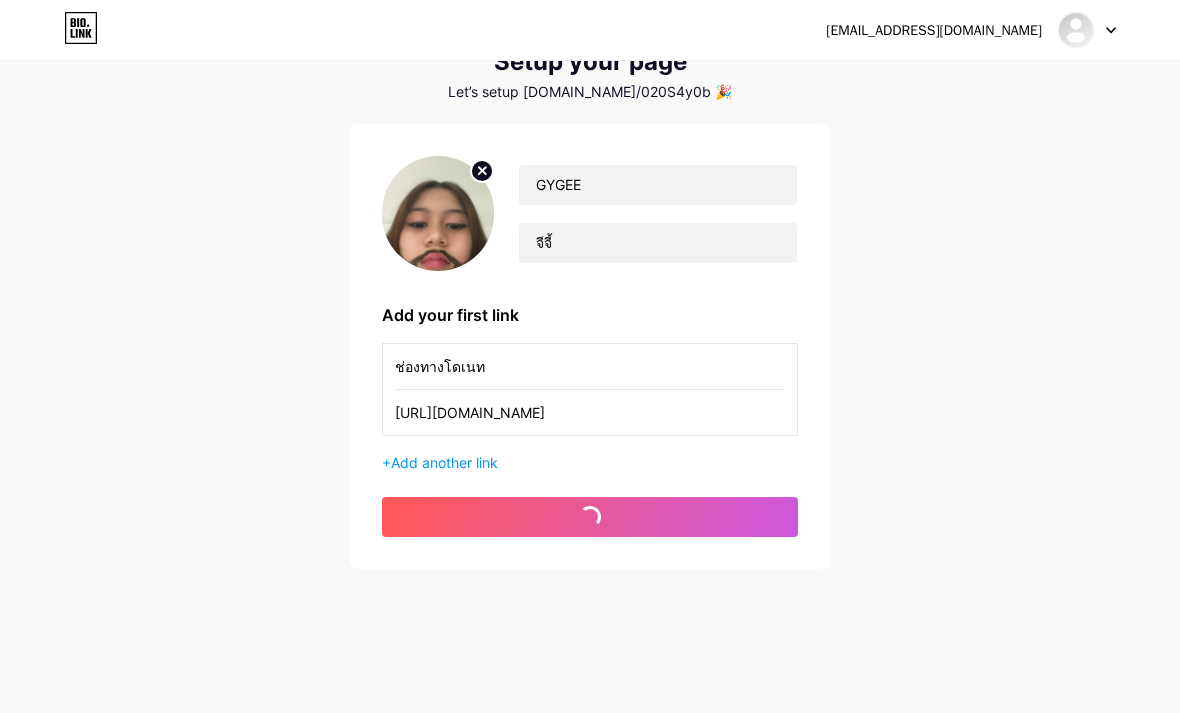 click on "get started" at bounding box center [590, 517] 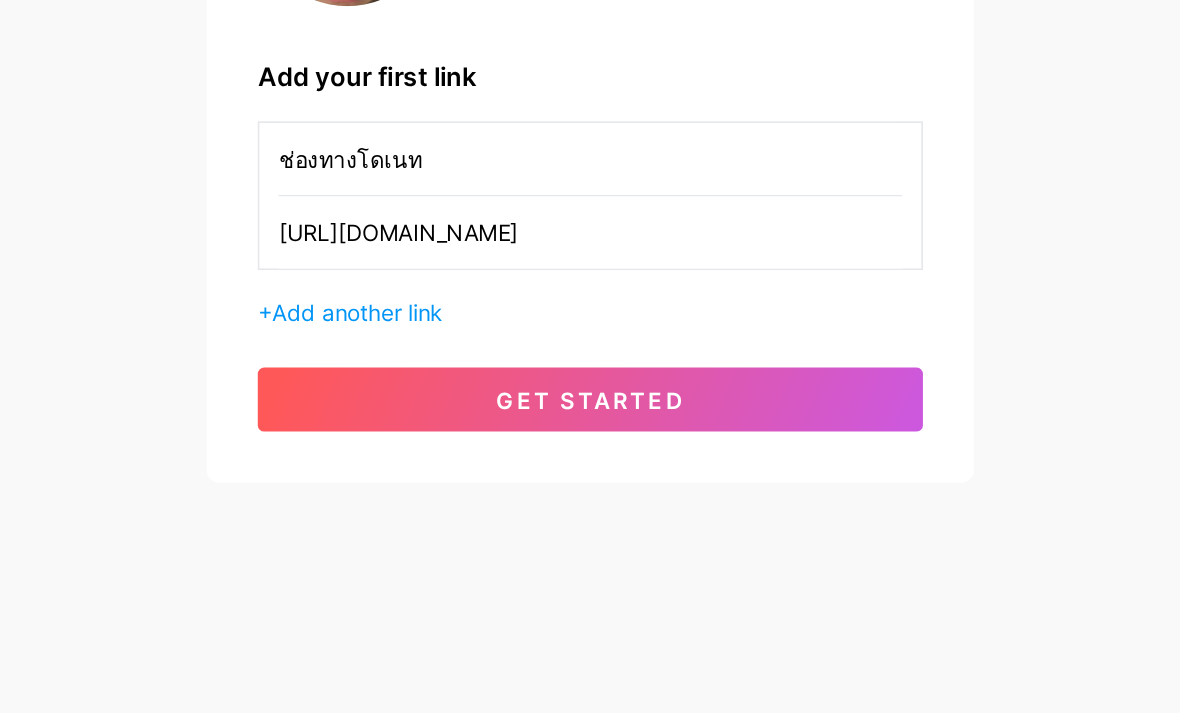 click on "get started" at bounding box center [590, 517] 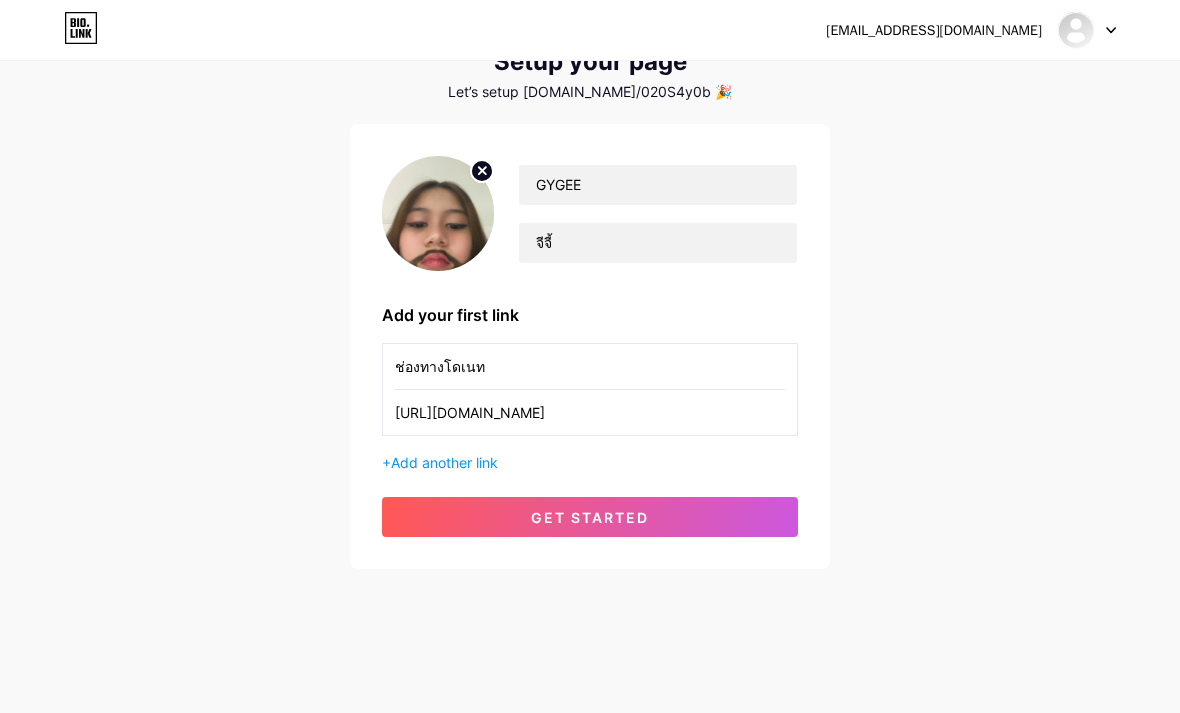 click on "get started" at bounding box center [590, 517] 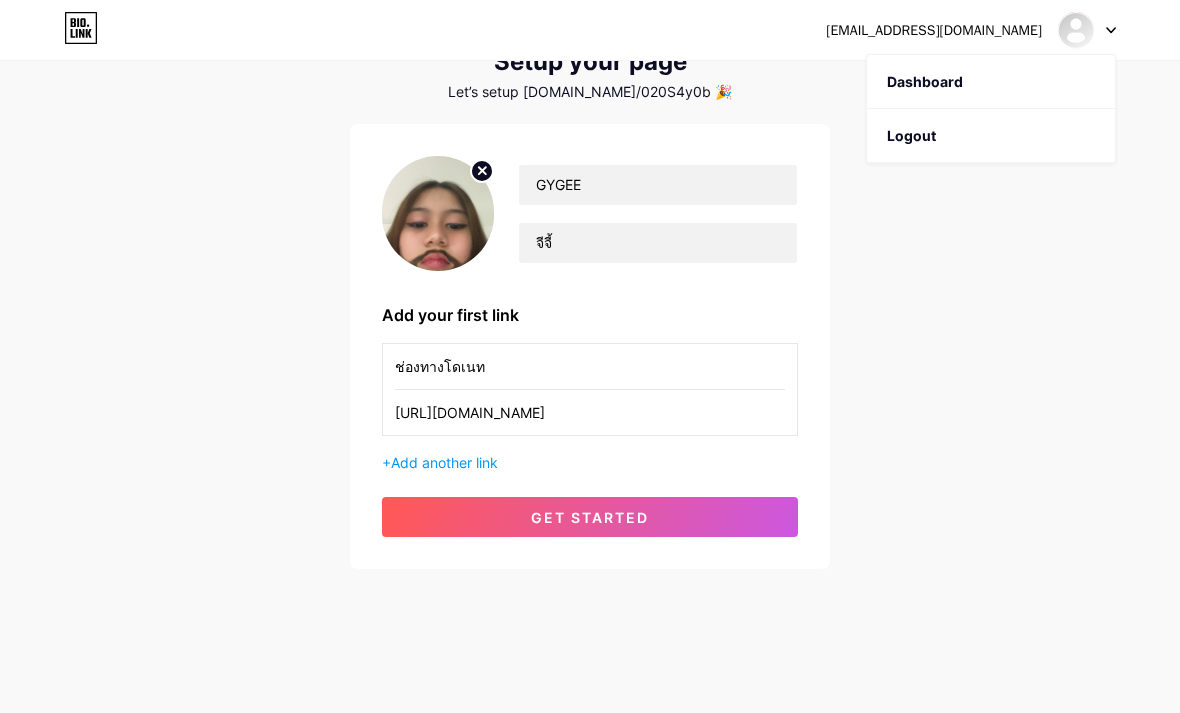 click on "benyapa151248@gmail.com           Dashboard     Logout   Setup your page   Let’s setup bio.link/020S4y0b 🎉               GYGEE     จีจี้     Add your first link   ช่องทางโดเนท   https://ezdn.app/0928507876
+  Add another link     get started" at bounding box center [590, 276] 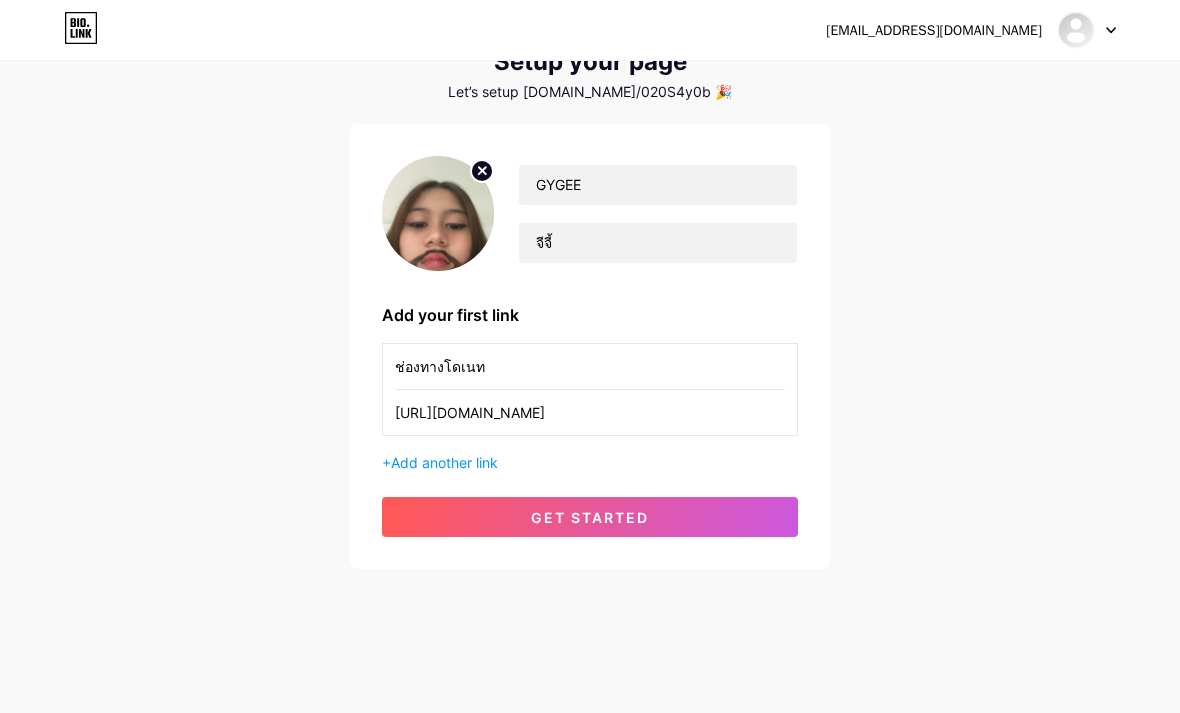 scroll, scrollTop: 0, scrollLeft: 0, axis: both 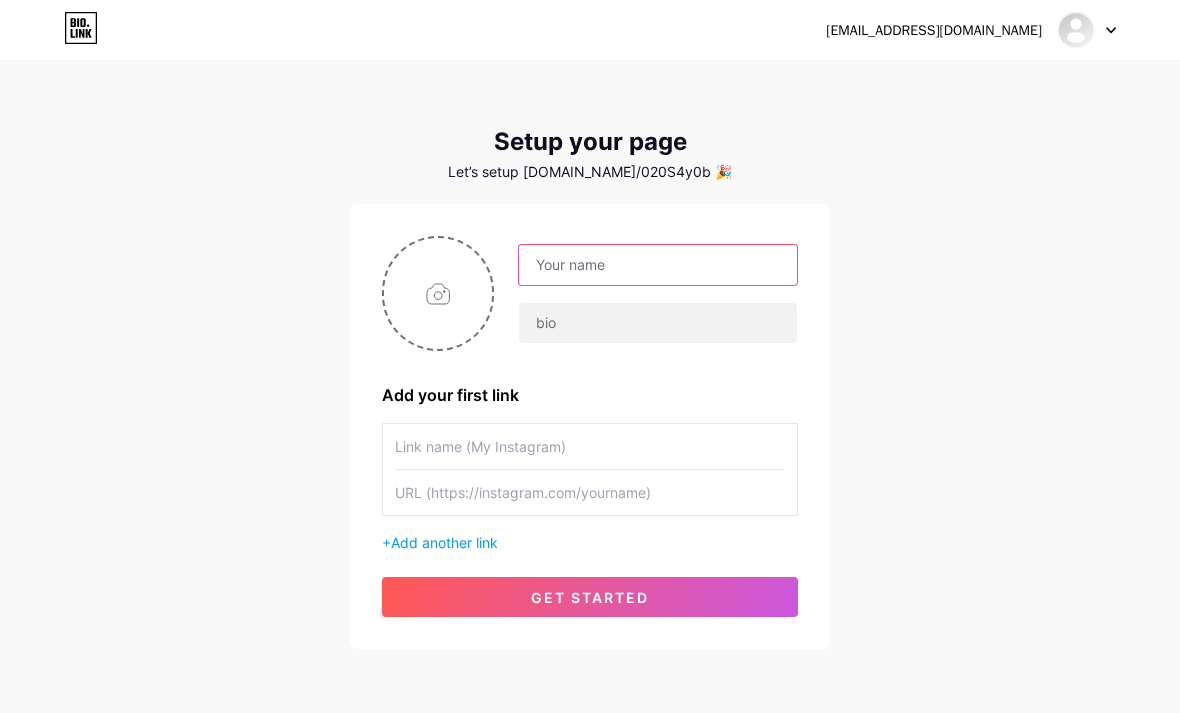 click at bounding box center [658, 265] 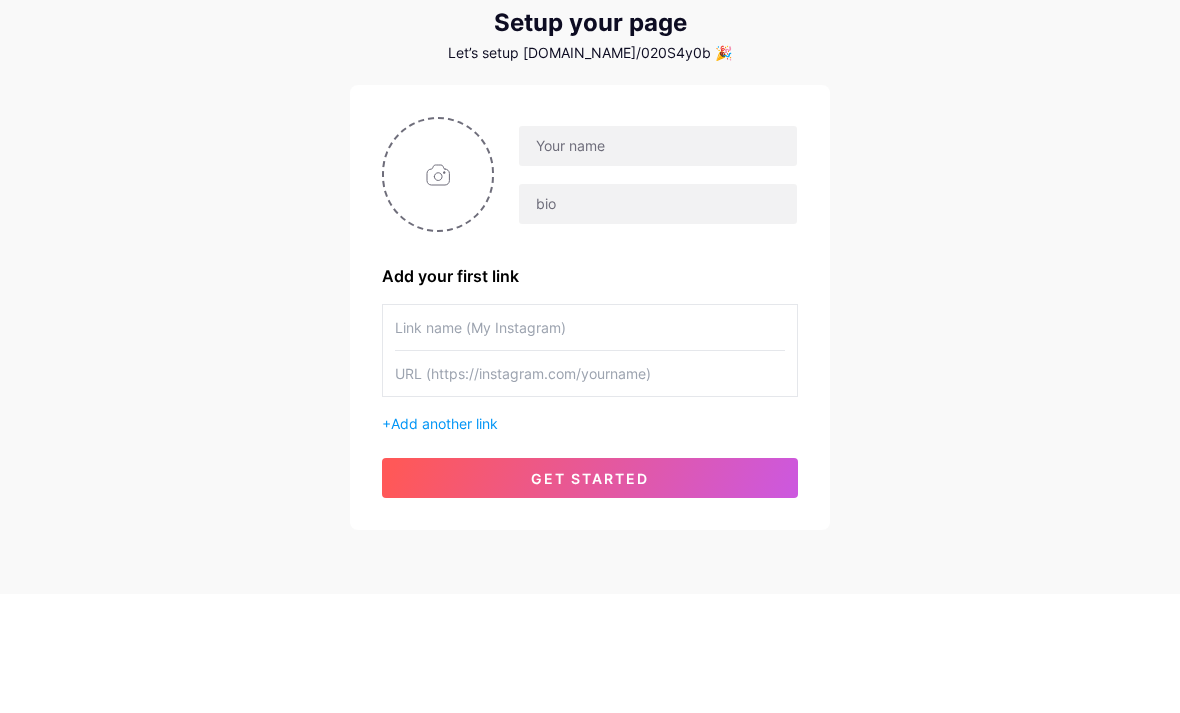 click at bounding box center [438, 293] 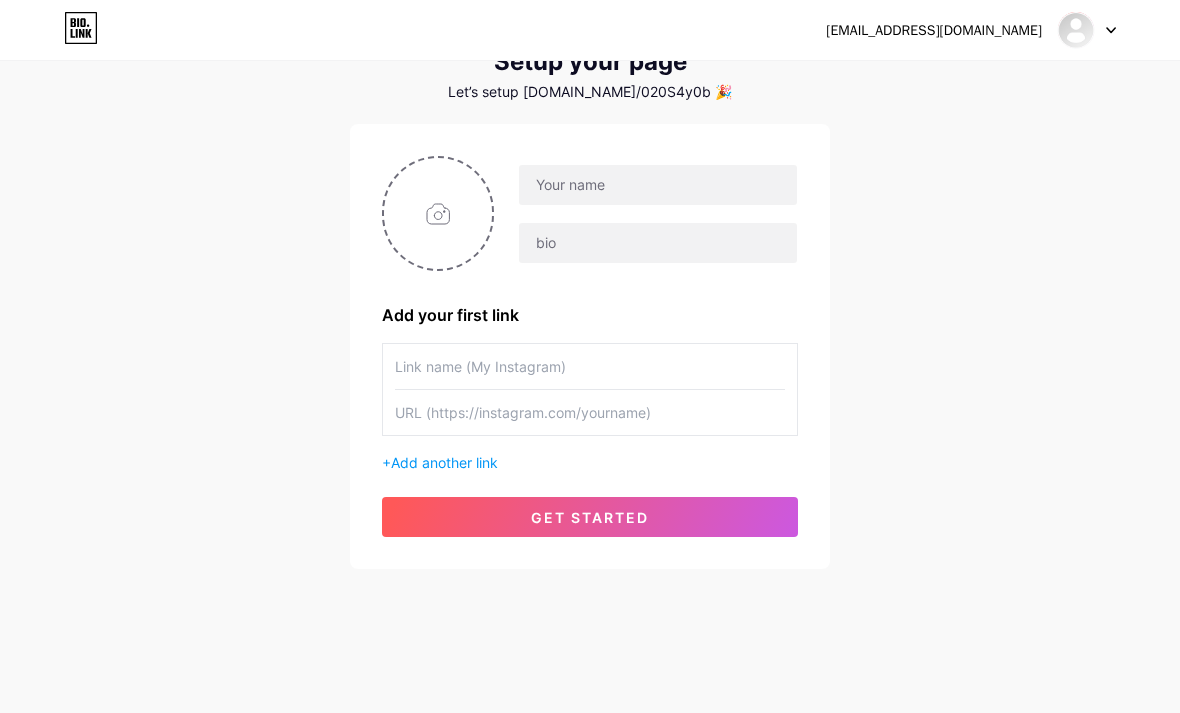 scroll, scrollTop: 0, scrollLeft: 0, axis: both 